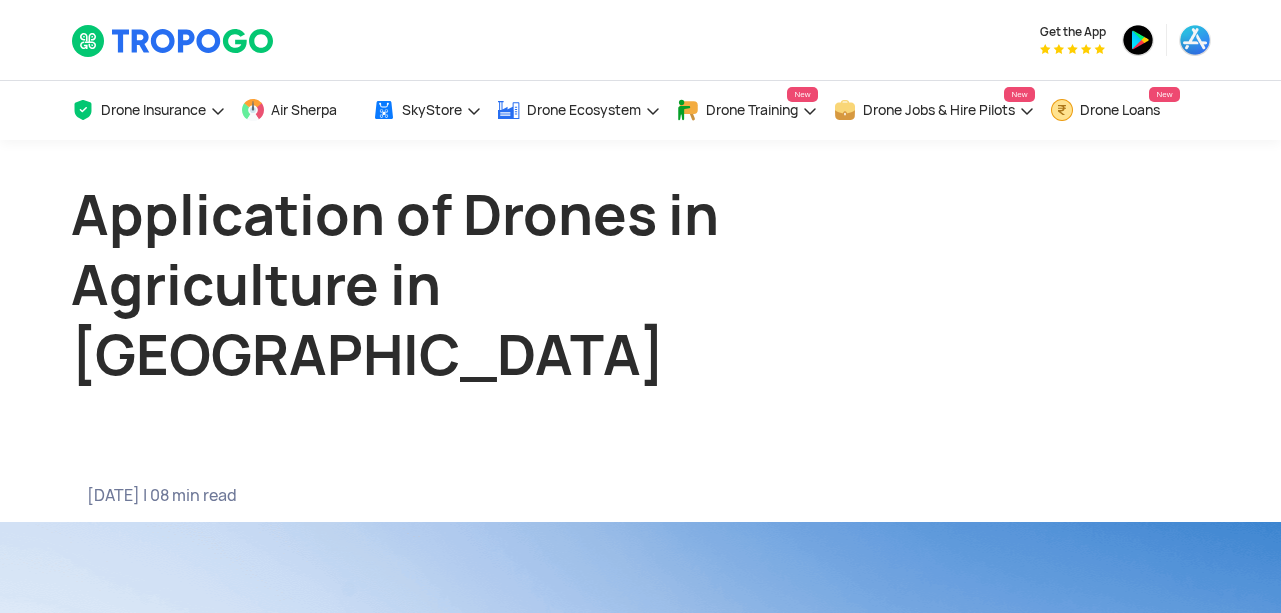 scroll, scrollTop: 0, scrollLeft: 0, axis: both 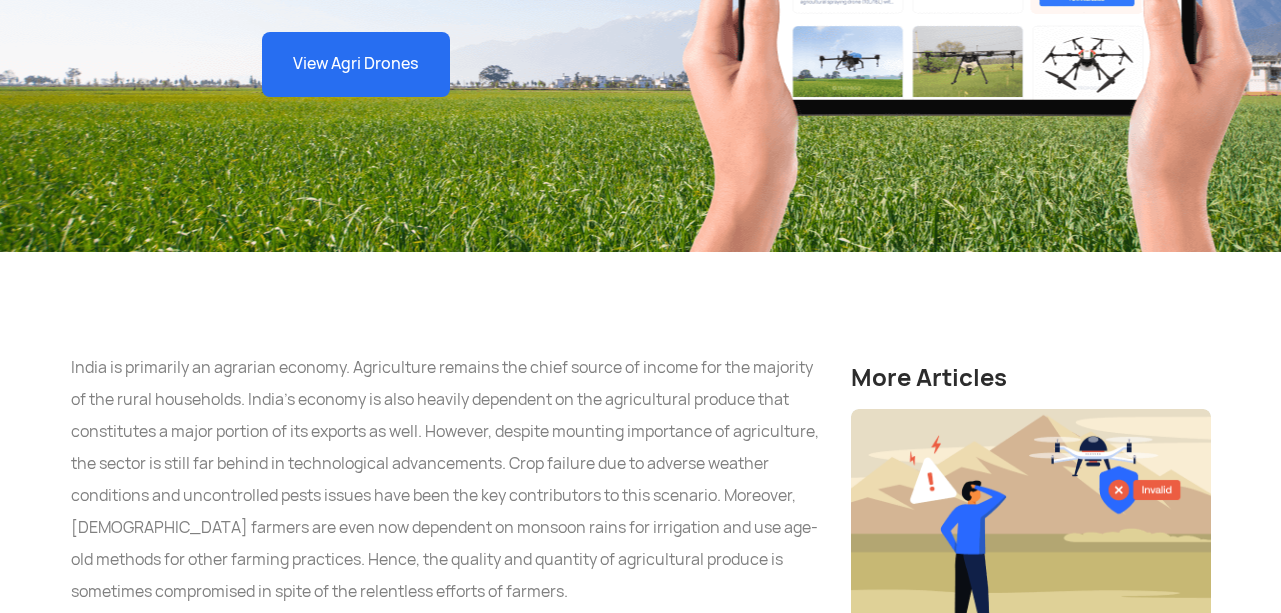 click on "India is primarily an agrarian economy. Agriculture remains the chief source of income for the majority of the rural households. India’s economy is also heavily dependent on the agricultural produce that constitutes a major portion of its exports as well. However, despite mounting importance of agriculture, the sector is still far behind in technological advancements. Crop failure due to adverse weather conditions and uncontrolled pests issues have been the key contributors to this scenario. Moreover, [DEMOGRAPHIC_DATA] farmers are even now dependent on monsoon rains for irrigation and use age-old methods for other farming practices. Hence, the quality and quantity of agricultural produce is sometimes compromised in spite of the relentless efforts of farmers." at bounding box center (446, 480) 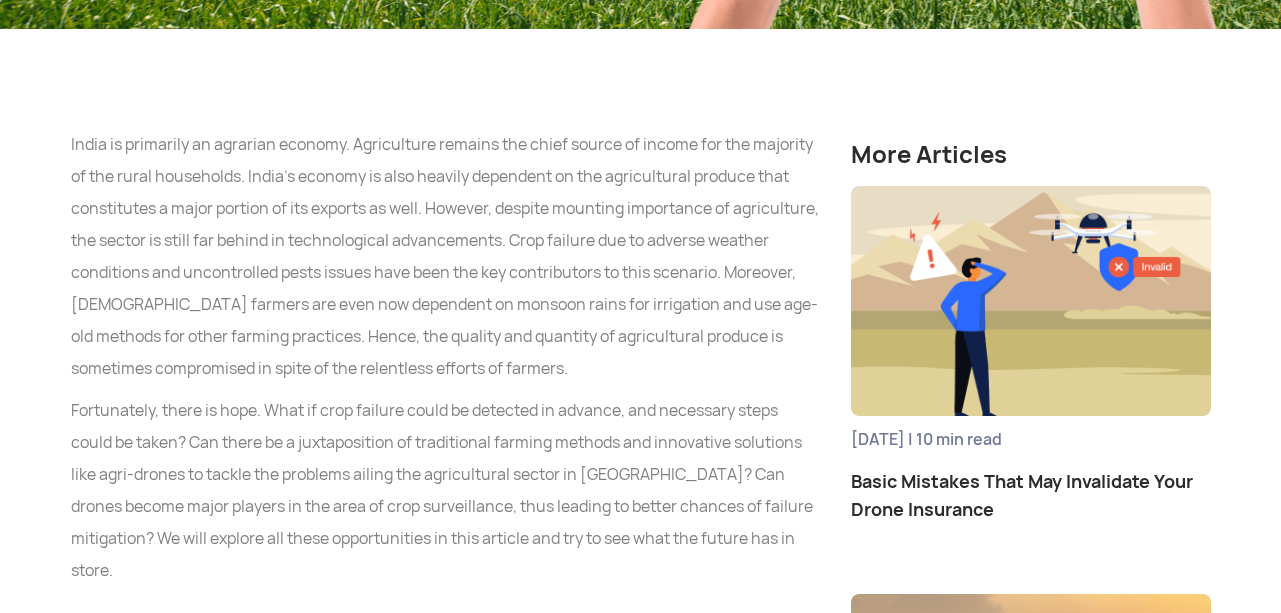 scroll, scrollTop: 1056, scrollLeft: 0, axis: vertical 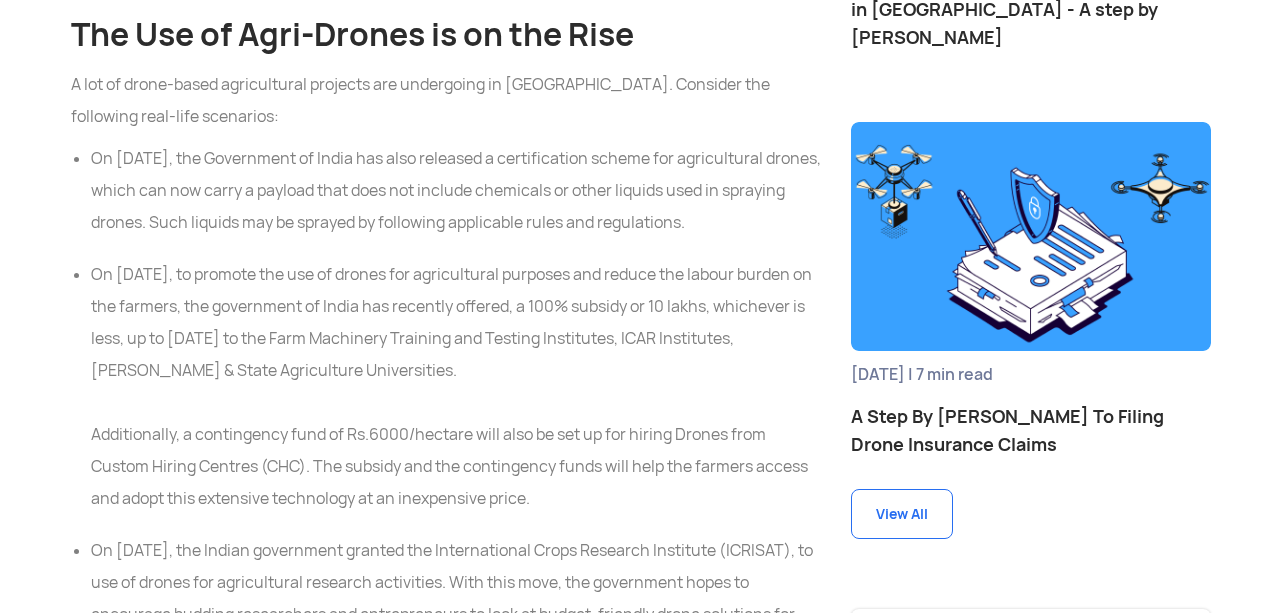 click on "On [DATE], to promote the use of drones for agricultural purposes and reduce the labour burden on the farmers, the government of India has recently offered, a 100% subsidy or 10 lakhs, whichever is less, up to [DATE] to the Farm Machinery Training and Testing Institutes, ICAR Institutes, [PERSON_NAME] & State Agriculture Universities. Additionally, a contingency fund of Rs.6000/hectare will also be set up for hiring Drones from Custom Hiring Centres (CHC). The subsidy and the contingency funds will help the farmers access and adopt this extensive technology at an inexpensive price." at bounding box center (456, 387) 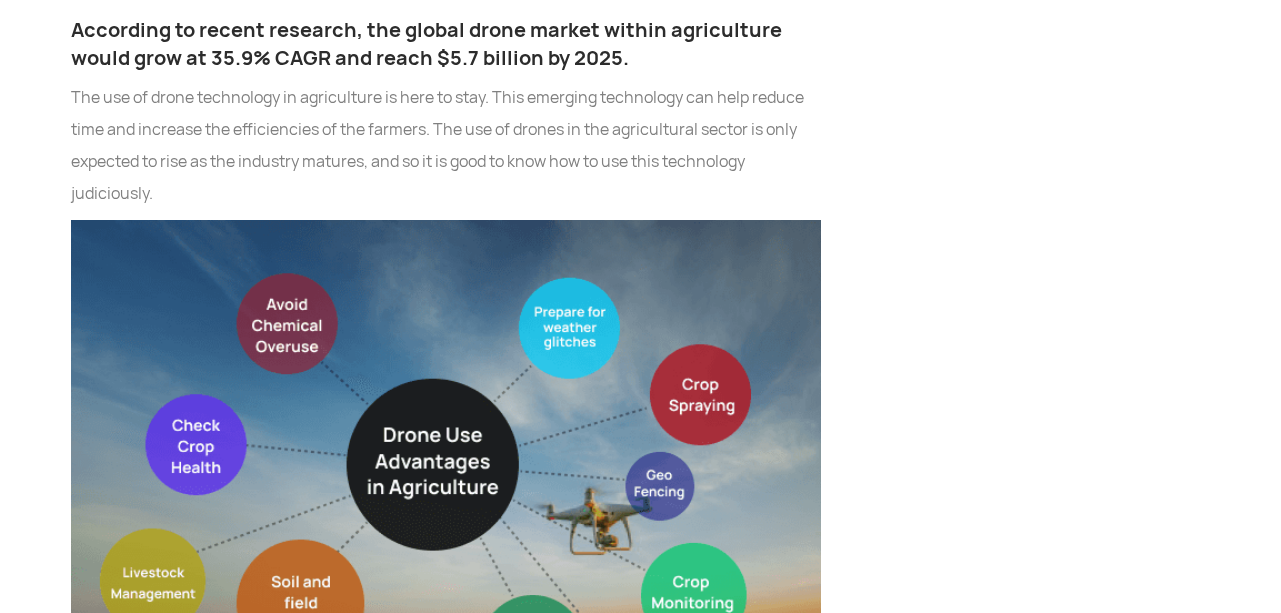 click at bounding box center (446, 489) 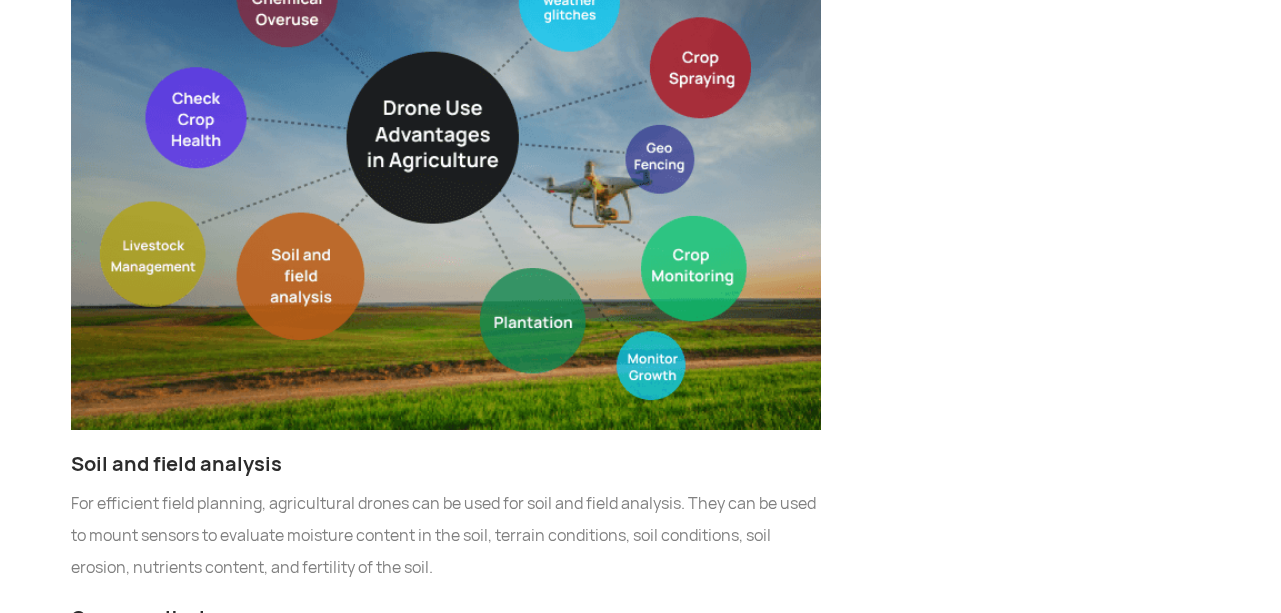 click on "India is primarily an agrarian economy. Agriculture remains the chief source of income for the majority of the rural households. India’s economy is also heavily dependent on the agricultural produce that constitutes a major portion of its exports as well. However, despite mounting importance of agriculture, the sector is still far behind in technological advancements. Crop failure due to adverse weather conditions and uncontrolled pests issues have been the key contributors to this scenario. Moreover, [DEMOGRAPHIC_DATA] farmers are even now dependent on monsoon rains for irrigation and use age-old methods for other farming practices. Hence, the quality and quantity of agricultural produce is sometimes compromised in spite of the relentless efforts of farmers. Drones and the Indian agriculture industry The Use of Agri-Drones is on the Rise A lot of drone-based agricultural projects are undergoing in [GEOGRAPHIC_DATA]. Consider the following real-life scenarios: Advantages of Using Drones in Agriculture Soil and field analysis" at bounding box center (446, 2004) 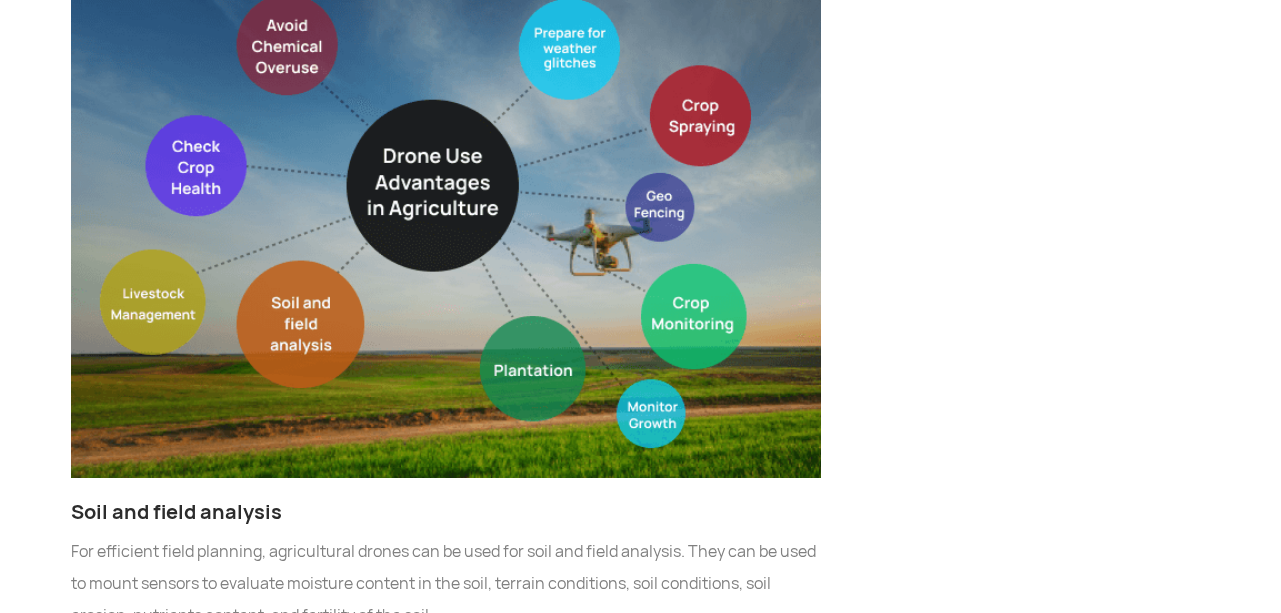 click on "India is primarily an agrarian economy. Agriculture remains the chief source of income for the majority of the rural households. India’s economy is also heavily dependent on the agricultural produce that constitutes a major portion of its exports as well. However, despite mounting importance of agriculture, the sector is still far behind in technological advancements. Crop failure due to adverse weather conditions and uncontrolled pests issues have been the key contributors to this scenario. Moreover, Indian farmers are even now dependent on monsoon rains for irrigation and use age-old methods for other farming practices. Hence, the quality and quantity of agricultural produce is sometimes compromised in spite of the relentless efforts of farmers. Drones and the Indian agriculture industry The Use of Agri-Drones is on the Rise A lot of drone-based agricultural projects are undergoing in India. Consider the following real-life scenarios: Advantages of Using Drones in Agriculture Soil and field analysis" at bounding box center [446, 2052] 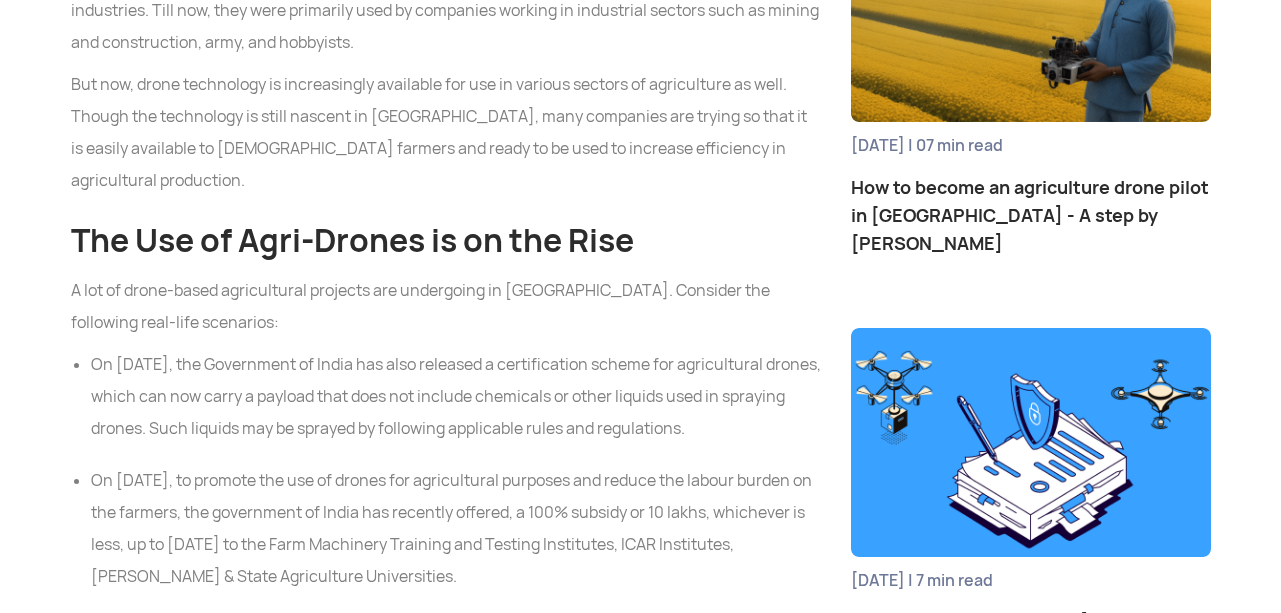 scroll, scrollTop: 1750, scrollLeft: 0, axis: vertical 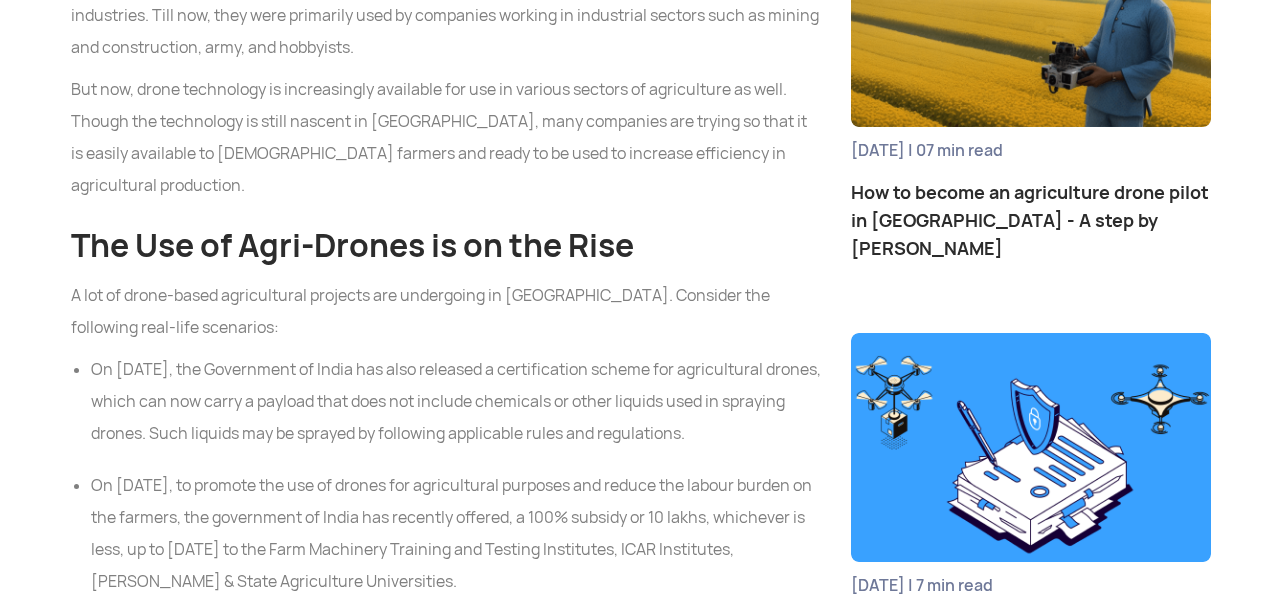 click on "India is primarily an agrarian economy. Agriculture remains the chief source of income for the majority of the rural households. India’s economy is also heavily dependent on the agricultural produce that constitutes a major portion of its exports as well. However, despite mounting importance of agriculture, the sector is still far behind in technological advancements. Crop failure due to adverse weather conditions and uncontrolled pests issues have been the key contributors to this scenario. Moreover, Indian farmers are even now dependent on monsoon rains for irrigation and use age-old methods for other farming practices. Hence, the quality and quantity of agricultural produce is sometimes compromised in spite of the relentless efforts of farmers. Drones and the Indian agriculture industry The Use of Agri-Drones is on the Rise A lot of drone-based agricultural projects are undergoing in India. Consider the following real-life scenarios: Advantages of Using Drones in Agriculture Soil and field analysis" at bounding box center [446, 3972] 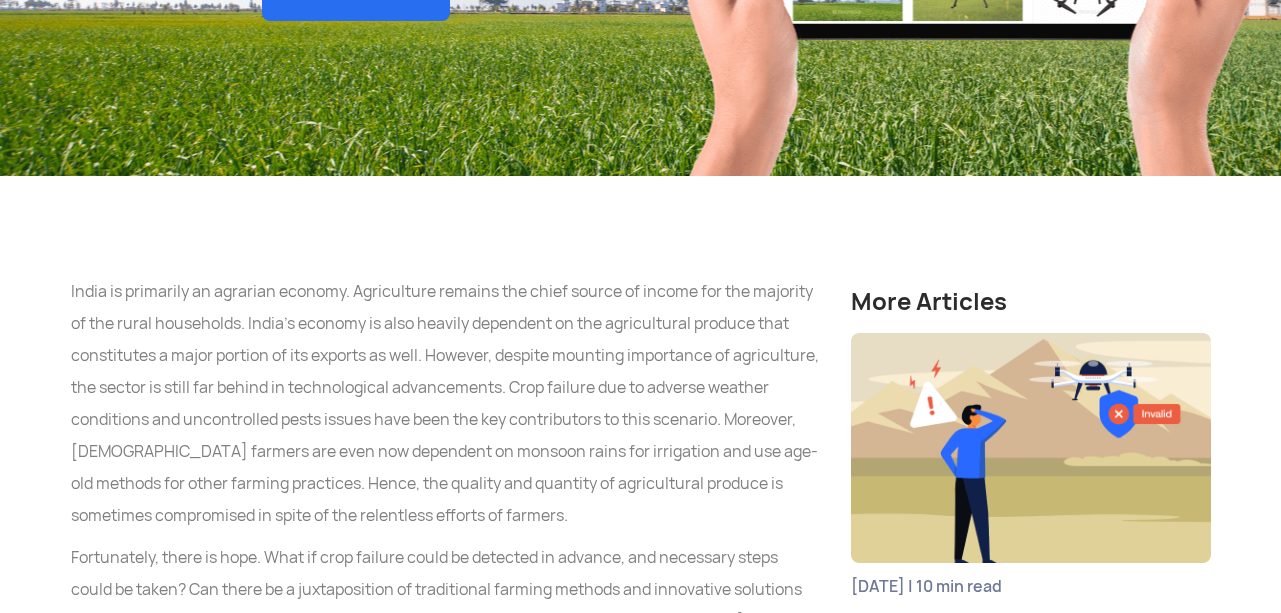 scroll, scrollTop: 896, scrollLeft: 0, axis: vertical 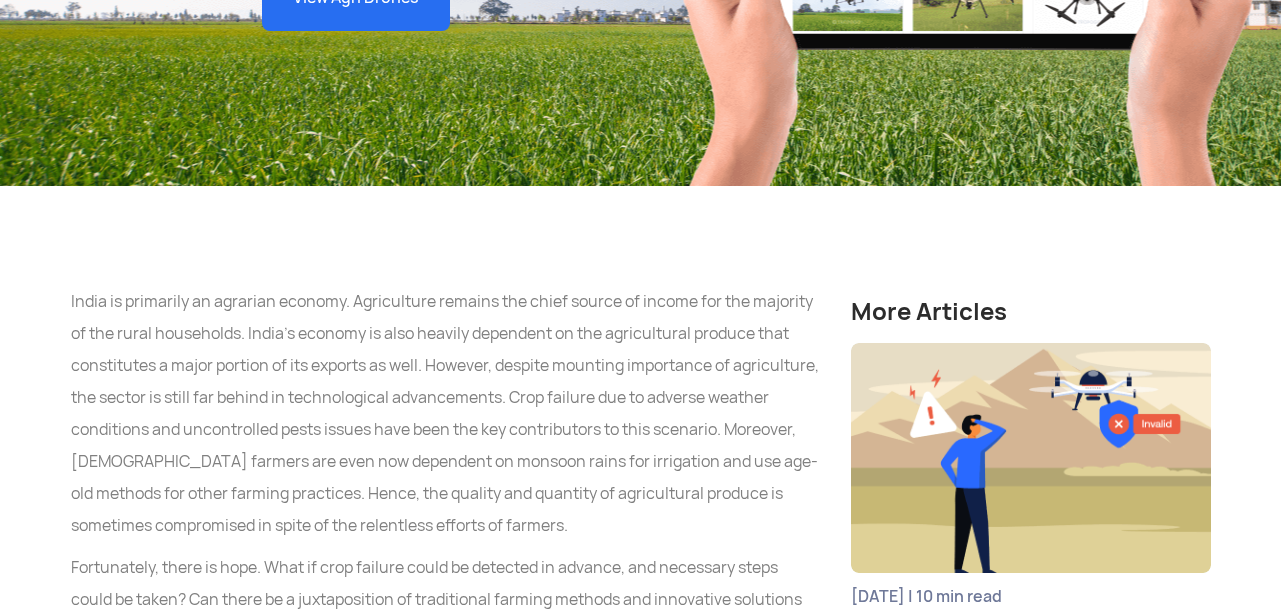 click on "India is primarily an agrarian economy. Agriculture remains the chief source of income for the majority of the rural households. India’s economy is also heavily dependent on the agricultural produce that constitutes a major portion of its exports as well. However, despite mounting importance of agriculture, the sector is still far behind in technological advancements. Crop failure due to adverse weather conditions and uncontrolled pests issues have been the key contributors to this scenario. Moreover, [DEMOGRAPHIC_DATA] farmers are even now dependent on monsoon rains for irrigation and use age-old methods for other farming practices. Hence, the quality and quantity of agricultural produce is sometimes compromised in spite of the relentless efforts of farmers." at bounding box center (446, 414) 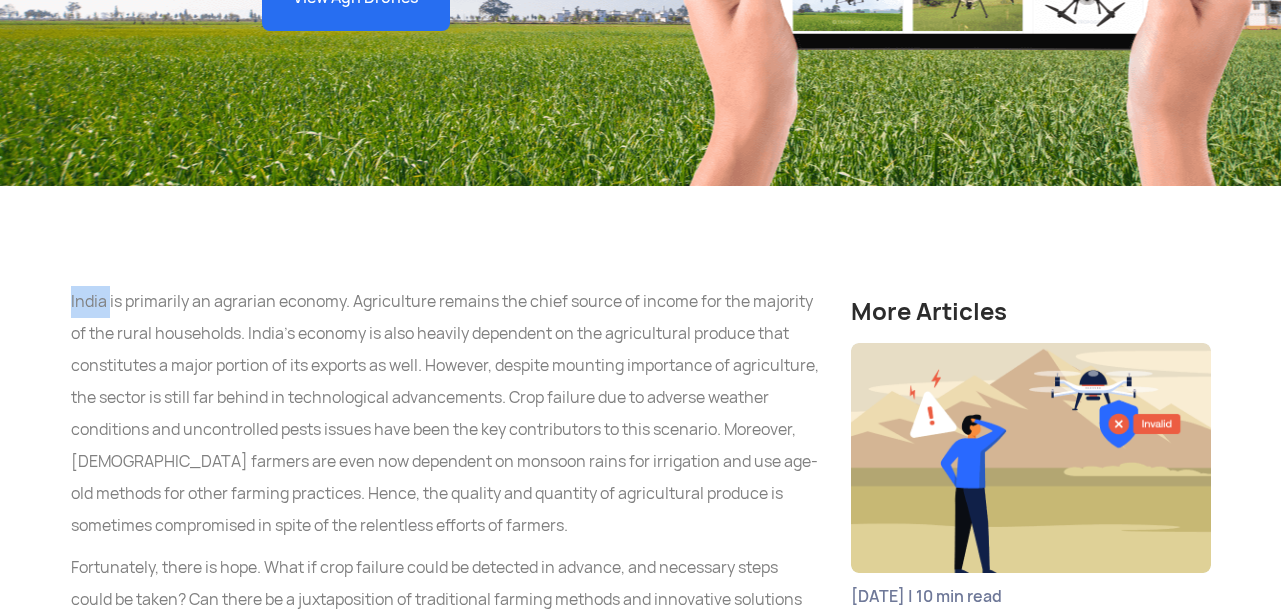 click on "India is primarily an agrarian economy. Agriculture remains the chief source of income for the majority of the rural households. India’s economy is also heavily dependent on the agricultural produce that constitutes a major portion of its exports as well. However, despite mounting importance of agriculture, the sector is still far behind in technological advancements. Crop failure due to adverse weather conditions and uncontrolled pests issues have been the key contributors to this scenario. Moreover, [DEMOGRAPHIC_DATA] farmers are even now dependent on monsoon rains for irrigation and use age-old methods for other farming practices. Hence, the quality and quantity of agricultural produce is sometimes compromised in spite of the relentless efforts of farmers." at bounding box center [446, 414] 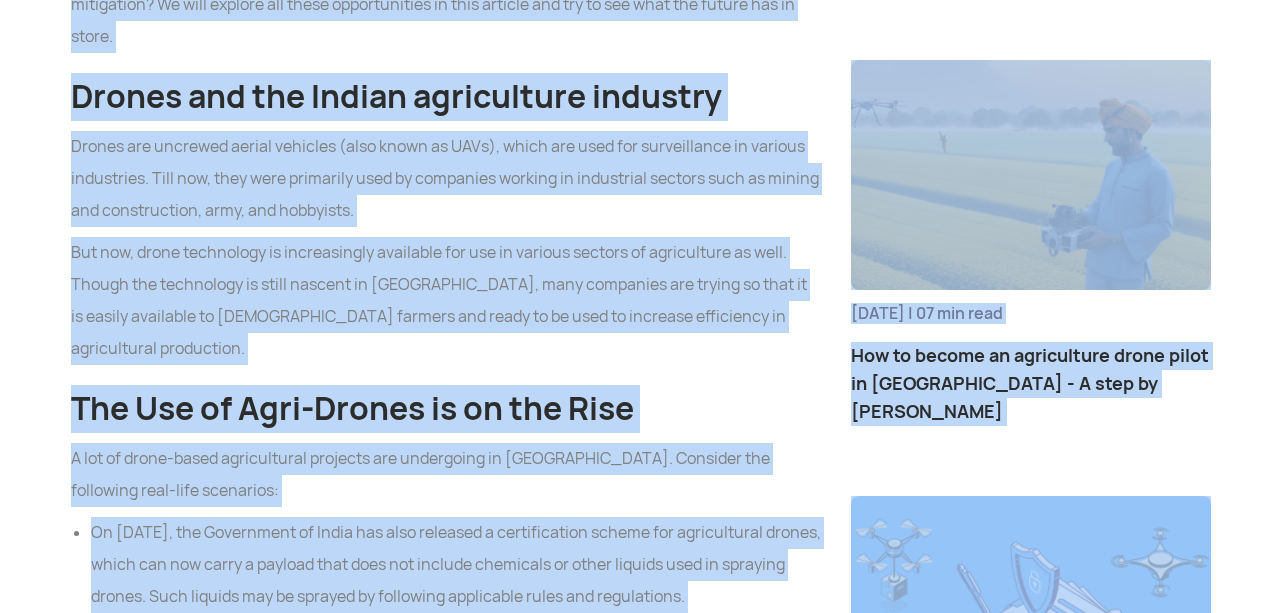 click on "A lot of drone-based agricultural projects are undergoing in [GEOGRAPHIC_DATA]. Consider the following real-life scenarios:" at bounding box center (446, 475) 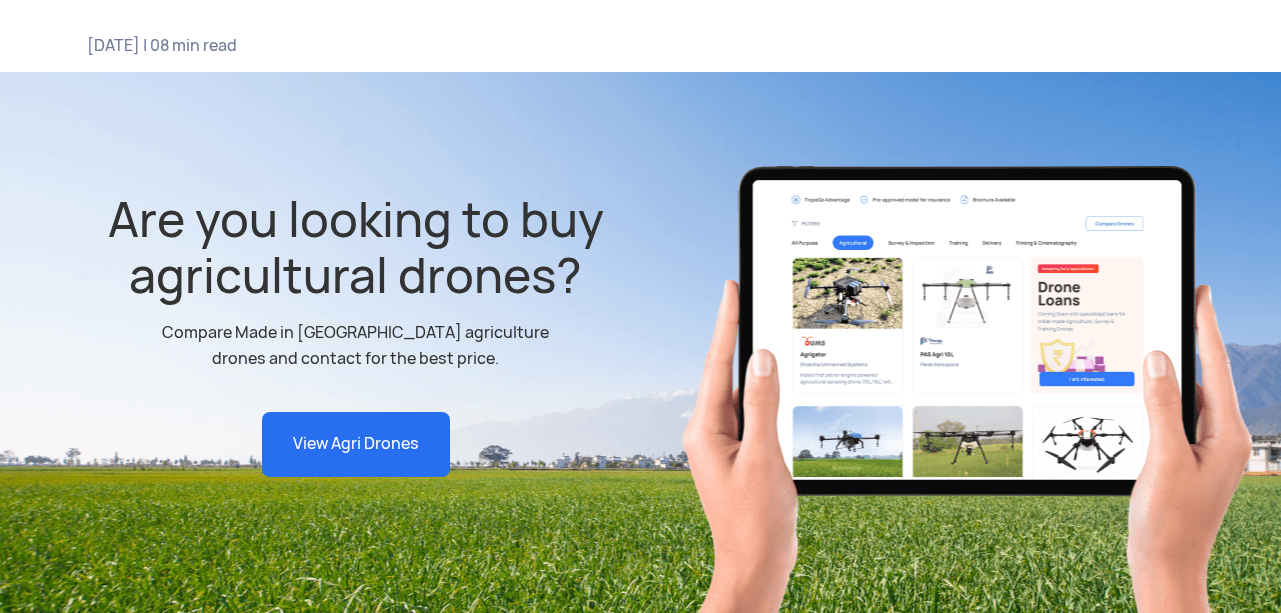 click on "Compare Made in India agriculture drones and contact for the best price." at bounding box center [356, 346] 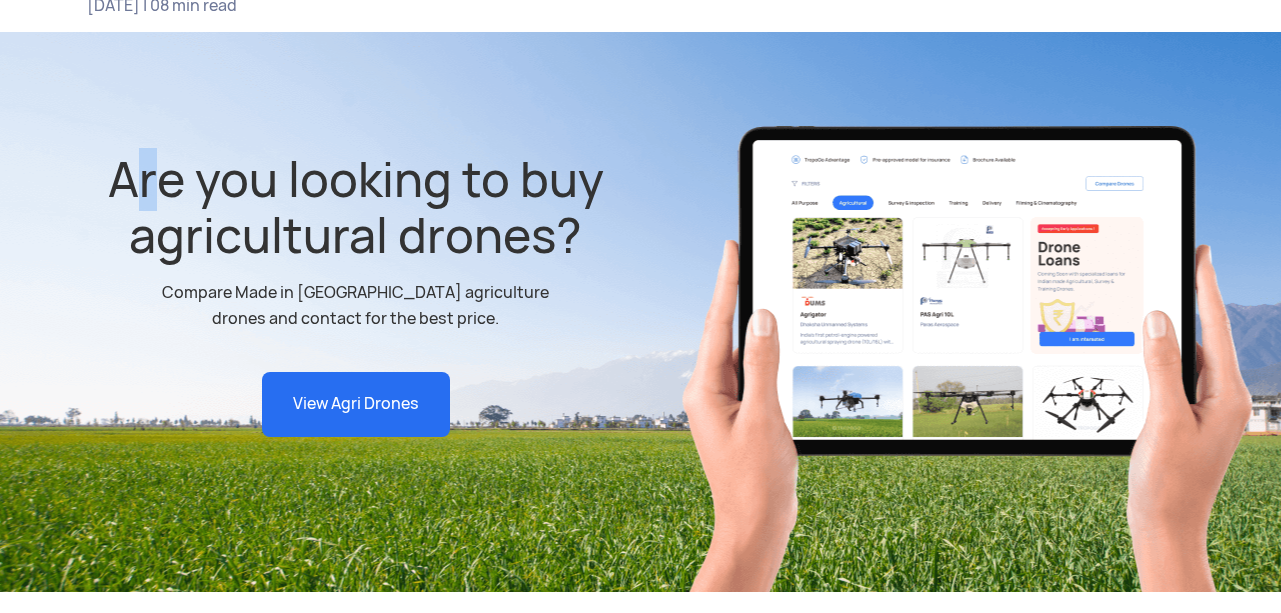 drag, startPoint x: 146, startPoint y: 13, endPoint x: 156, endPoint y: 164, distance: 151.33076 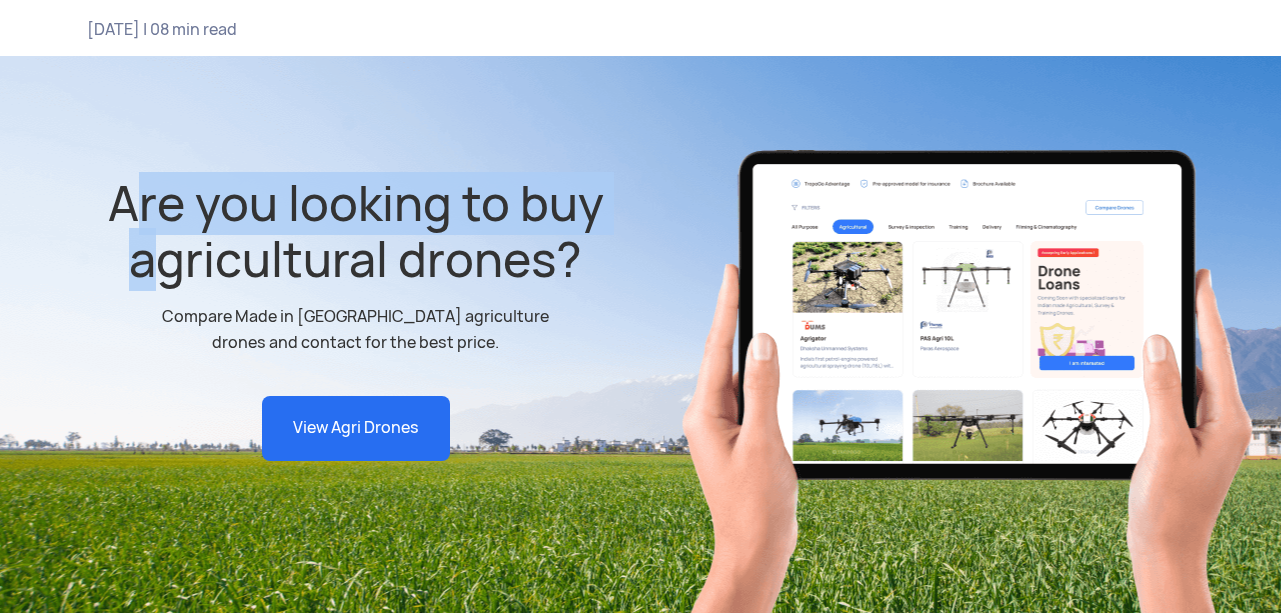 scroll, scrollTop: 463, scrollLeft: 0, axis: vertical 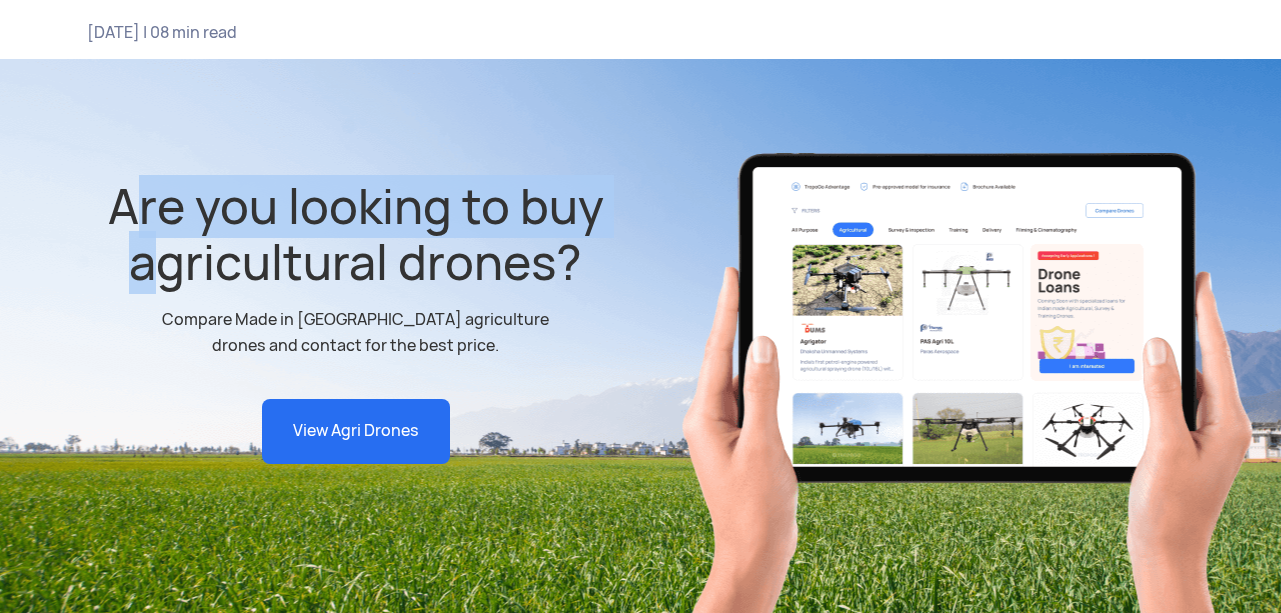 drag, startPoint x: 156, startPoint y: 197, endPoint x: 163, endPoint y: 255, distance: 58.420887 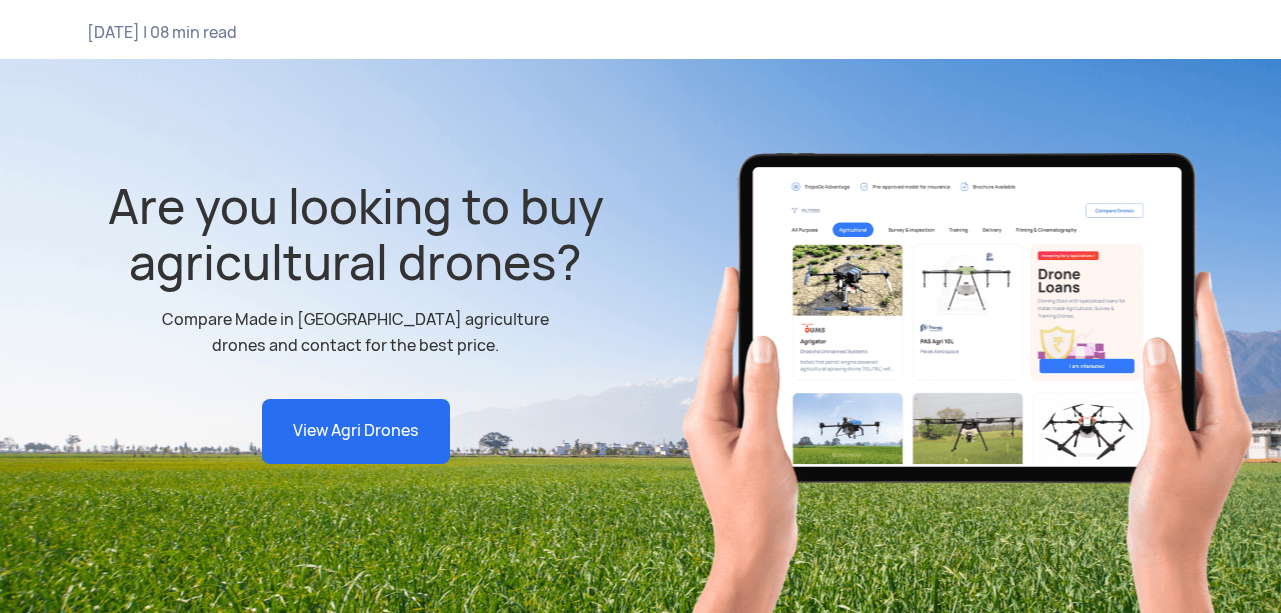 click on "Are you looking to buy agricultural drones?" at bounding box center (356, 235) 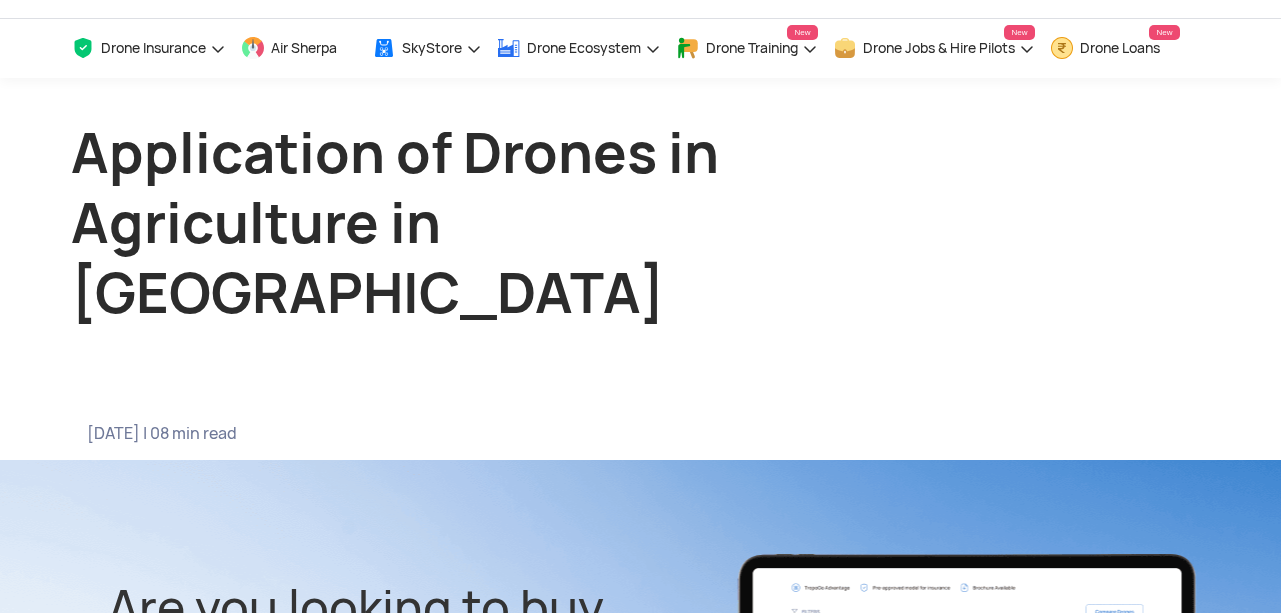scroll, scrollTop: 0, scrollLeft: 0, axis: both 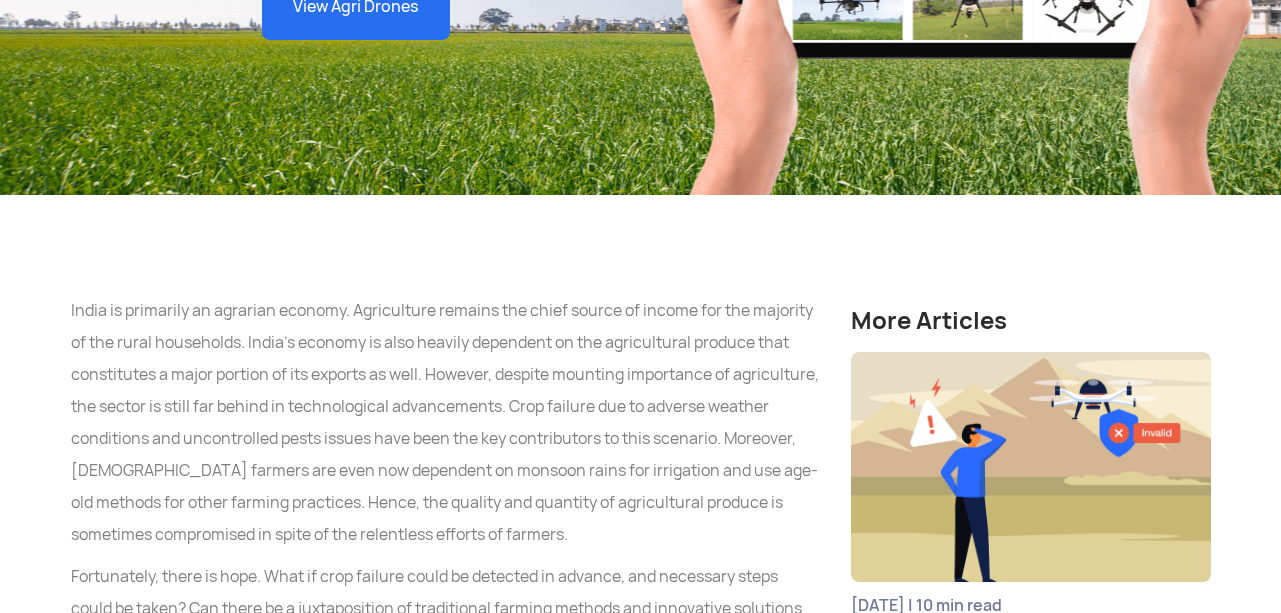 click on "India is primarily an agrarian economy. Agriculture remains the chief source of income for the majority of the rural households. India’s economy is also heavily dependent on the agricultural produce that constitutes a major portion of its exports as well. However, despite mounting importance of agriculture, the sector is still far behind in technological advancements. Crop failure due to adverse weather conditions and uncontrolled pests issues have been the key contributors to this scenario. Moreover, [DEMOGRAPHIC_DATA] farmers are even now dependent on monsoon rains for irrigation and use age-old methods for other farming practices. Hence, the quality and quantity of agricultural produce is sometimes compromised in spite of the relentless efforts of farmers." at bounding box center [446, 423] 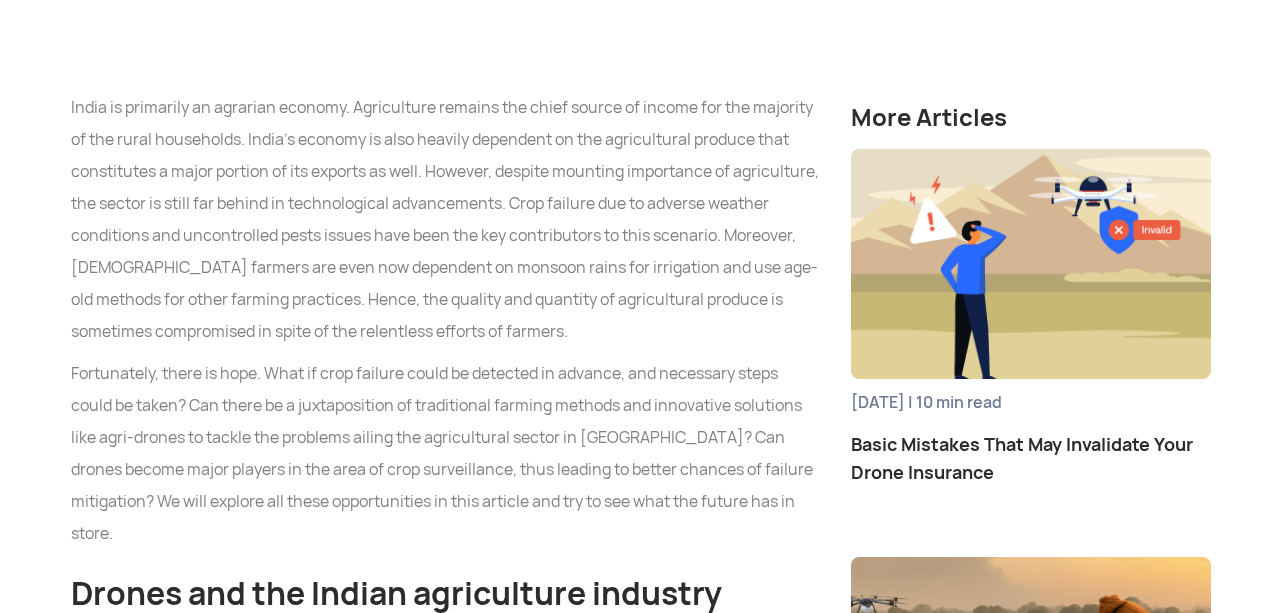 scroll, scrollTop: 1107, scrollLeft: 0, axis: vertical 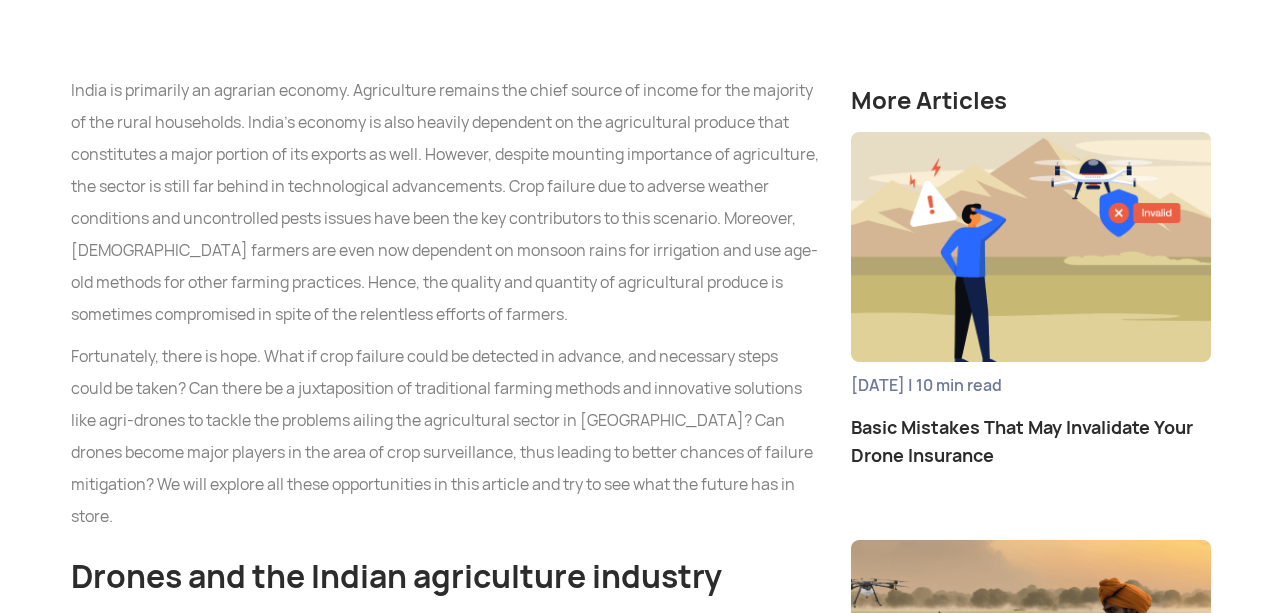 click on "Fortunately, there is hope. What if crop failure could be detected in advance, and necessary steps could be taken? Can there be a juxtaposition of traditional farming methods and innovative solutions like agri-drones to tackle the problems ailing the agricultural sector in [GEOGRAPHIC_DATA]? Can drones become major players in the area of crop surveillance, thus leading to better chances of failure mitigation? We will explore all these opportunities in this article and try to see what the future has in store." at bounding box center (446, 437) 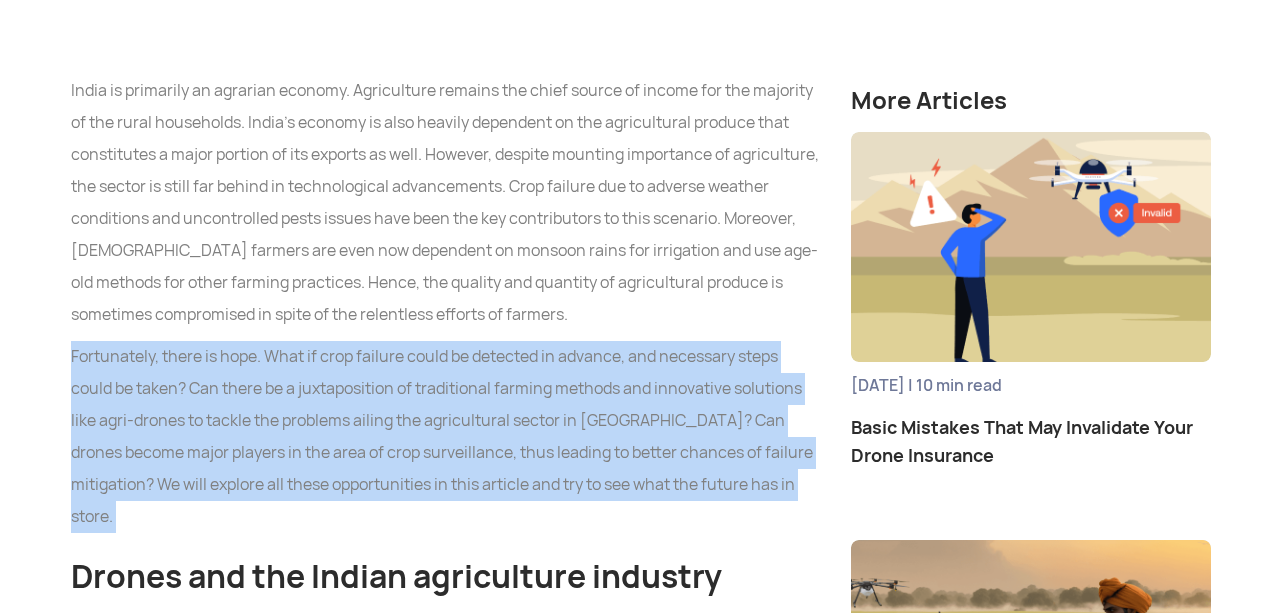 click on "Fortunately, there is hope. What if crop failure could be detected in advance, and necessary steps could be taken? Can there be a juxtaposition of traditional farming methods and innovative solutions like agri-drones to tackle the problems ailing the agricultural sector in [GEOGRAPHIC_DATA]? Can drones become major players in the area of crop surveillance, thus leading to better chances of failure mitigation? We will explore all these opportunities in this article and try to see what the future has in store." at bounding box center (446, 437) 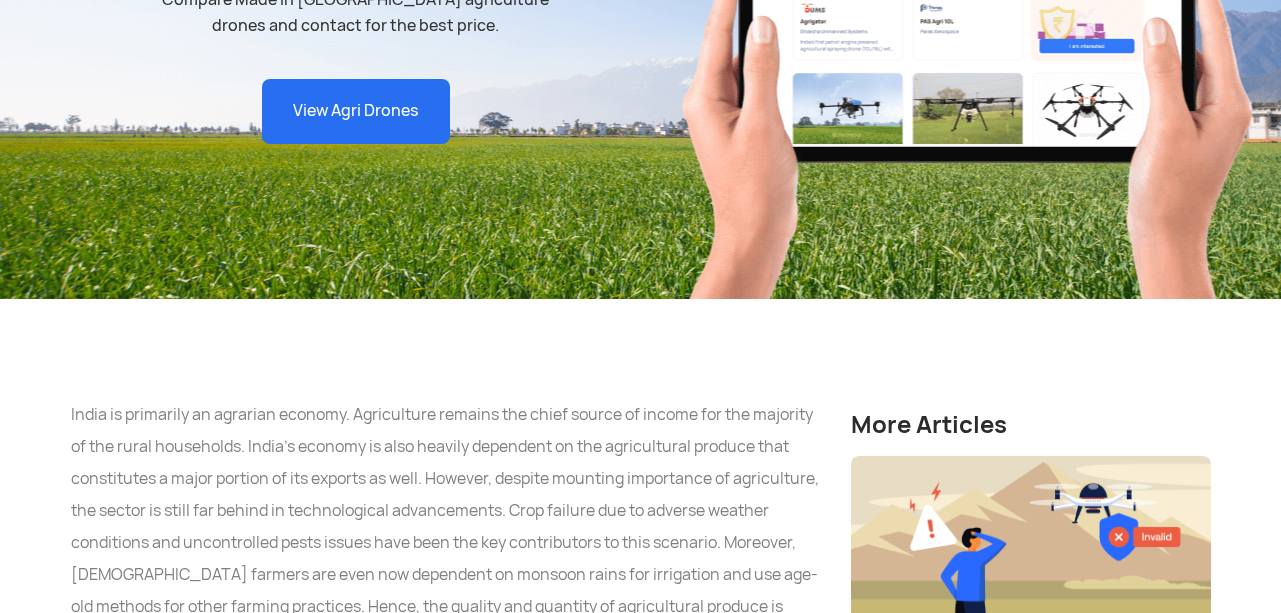 scroll, scrollTop: 780, scrollLeft: 0, axis: vertical 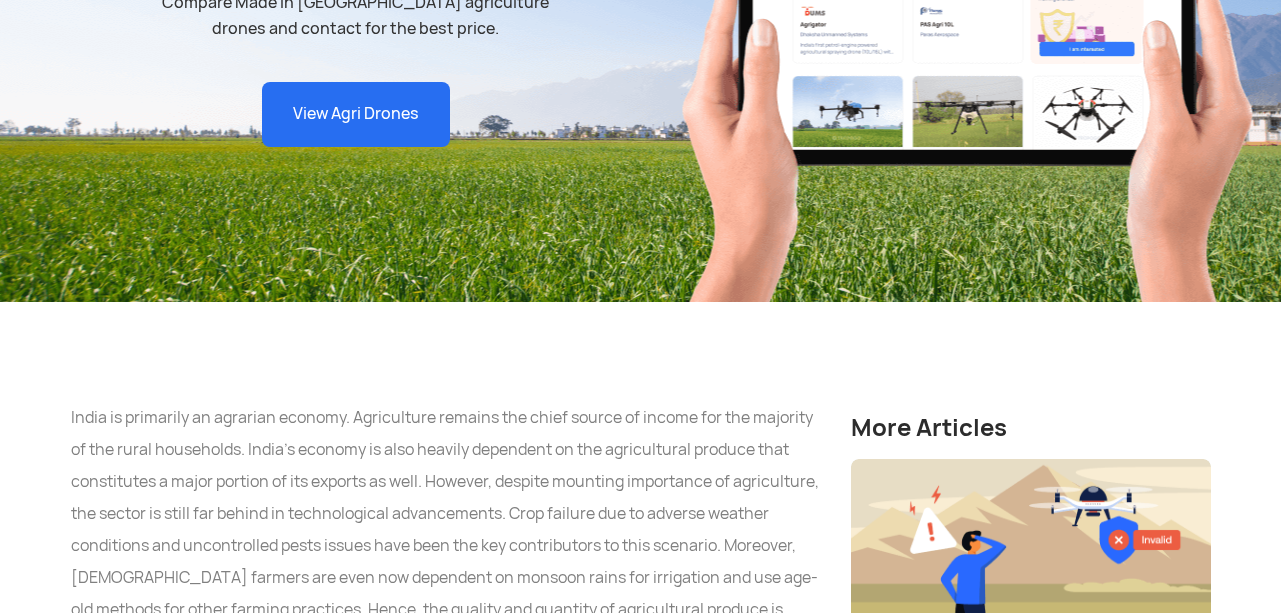 click on "India is primarily an agrarian economy. Agriculture remains the chief source of income for the majority of the rural households. India’s economy is also heavily dependent on the agricultural produce that constitutes a major portion of its exports as well. However, despite mounting importance of agriculture, the sector is still far behind in technological advancements. Crop failure due to adverse weather conditions and uncontrolled pests issues have been the key contributors to this scenario. Moreover, [DEMOGRAPHIC_DATA] farmers are even now dependent on monsoon rains for irrigation and use age-old methods for other farming practices. Hence, the quality and quantity of agricultural produce is sometimes compromised in spite of the relentless efforts of farmers." at bounding box center [446, 530] 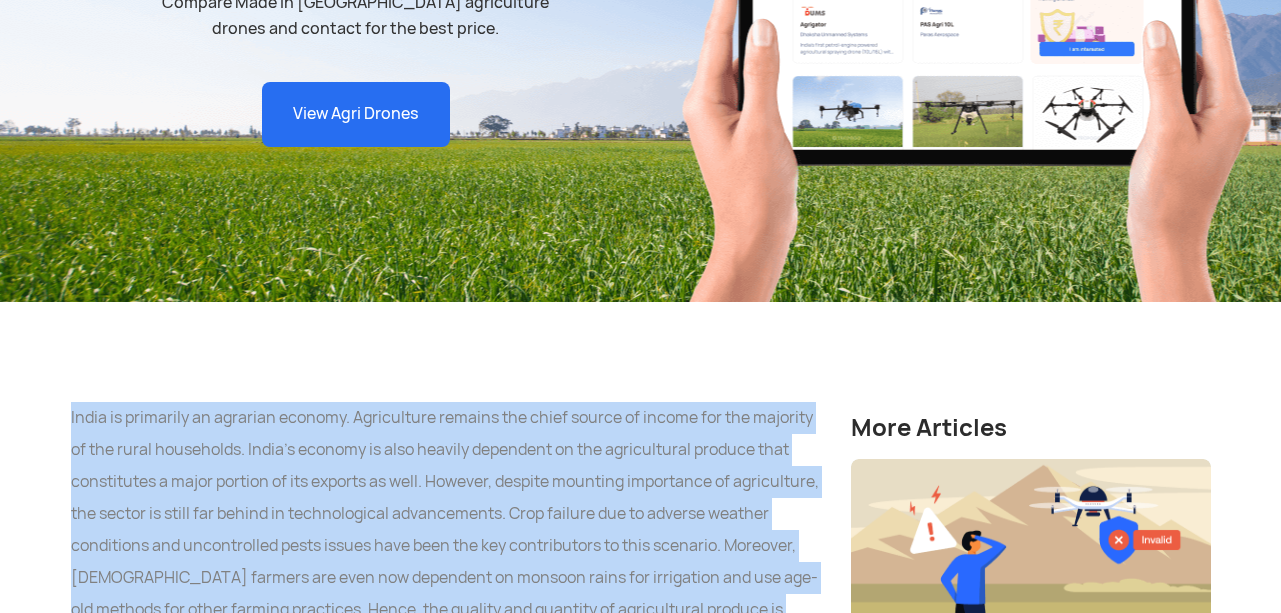 click on "India is primarily an agrarian economy. Agriculture remains the chief source of income for the majority of the rural households. India’s economy is also heavily dependent on the agricultural produce that constitutes a major portion of its exports as well. However, despite mounting importance of agriculture, the sector is still far behind in technological advancements. Crop failure due to adverse weather conditions and uncontrolled pests issues have been the key contributors to this scenario. Moreover, [DEMOGRAPHIC_DATA] farmers are even now dependent on monsoon rains for irrigation and use age-old methods for other farming practices. Hence, the quality and quantity of agricultural produce is sometimes compromised in spite of the relentless efforts of farmers." at bounding box center [446, 530] 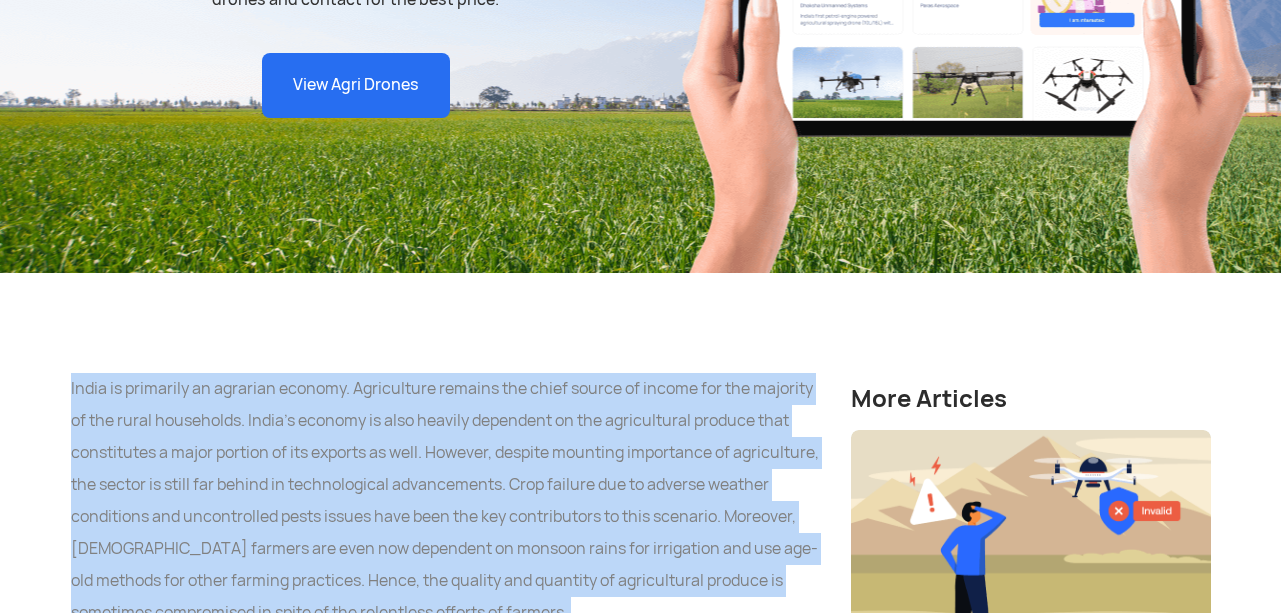 scroll, scrollTop: 1007, scrollLeft: 0, axis: vertical 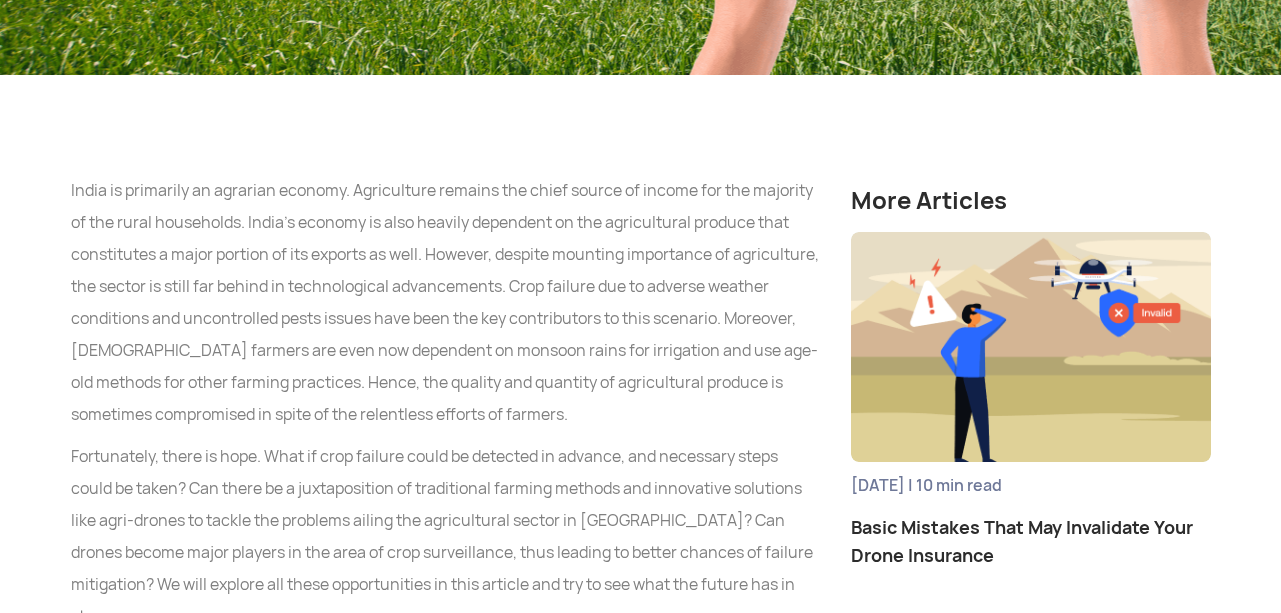 click on "Fortunately, there is hope. What if crop failure could be detected in advance, and necessary steps could be taken? Can there be a juxtaposition of traditional farming methods and innovative solutions like agri-drones to tackle the problems ailing the agricultural sector in [GEOGRAPHIC_DATA]? Can drones become major players in the area of crop surveillance, thus leading to better chances of failure mitigation? We will explore all these opportunities in this article and try to see what the future has in store." at bounding box center [446, 537] 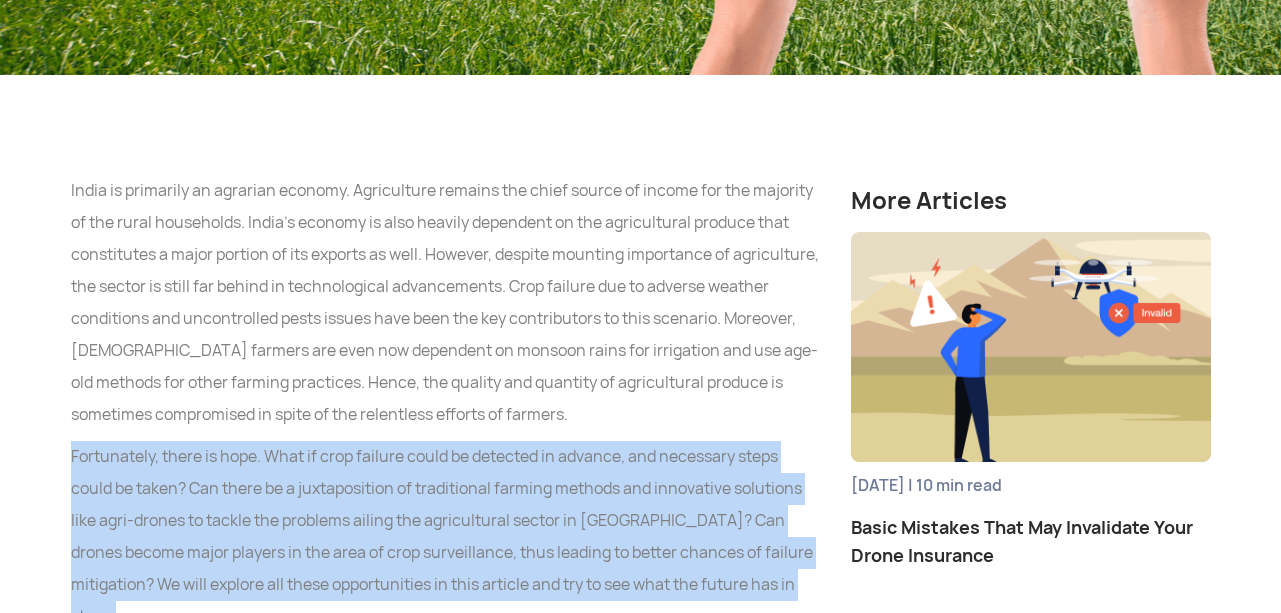 click on "Fortunately, there is hope. What if crop failure could be detected in advance, and necessary steps could be taken? Can there be a juxtaposition of traditional farming methods and innovative solutions like agri-drones to tackle the problems ailing the agricultural sector in [GEOGRAPHIC_DATA]? Can drones become major players in the area of crop surveillance, thus leading to better chances of failure mitigation? We will explore all these opportunities in this article and try to see what the future has in store." at bounding box center (446, 537) 